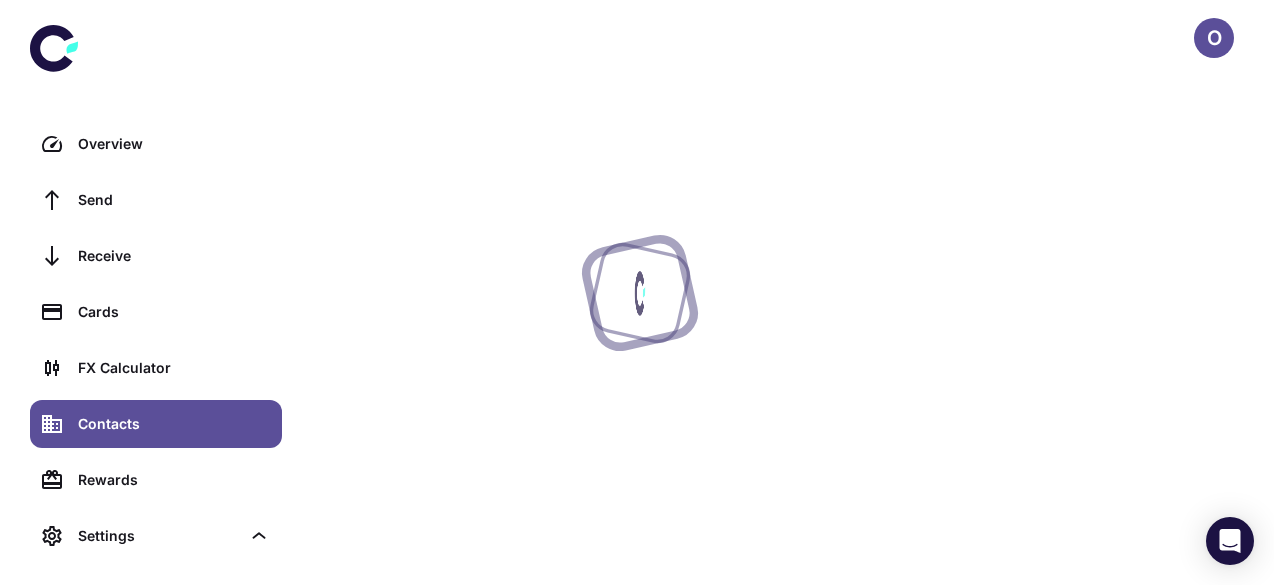 scroll, scrollTop: 0, scrollLeft: 0, axis: both 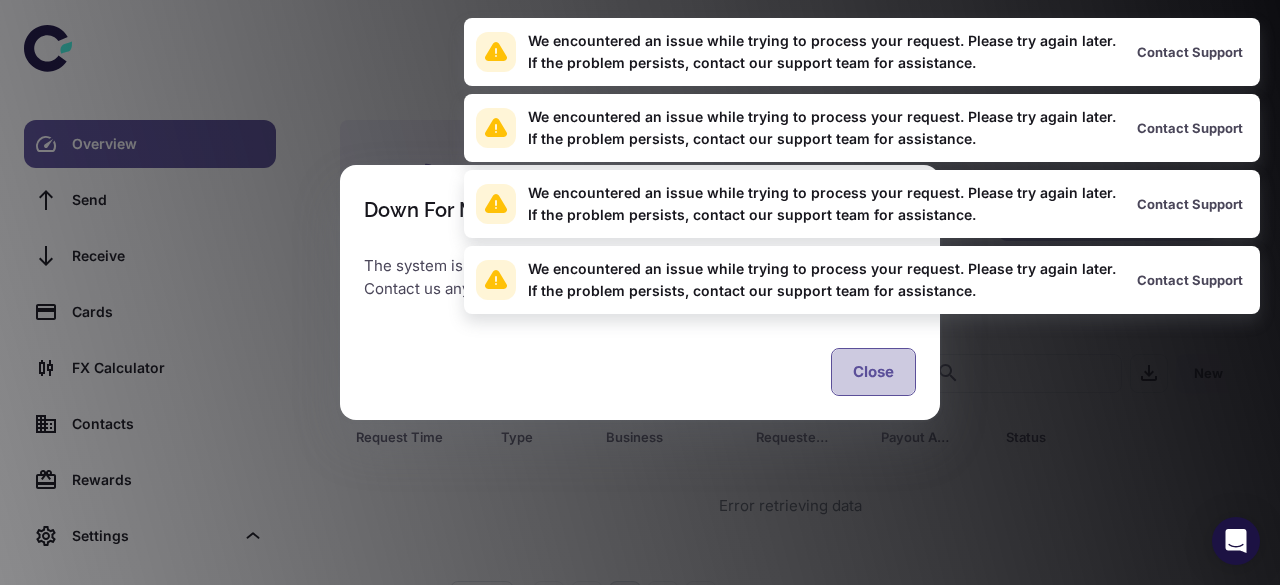 click on "Close" at bounding box center (873, 372) 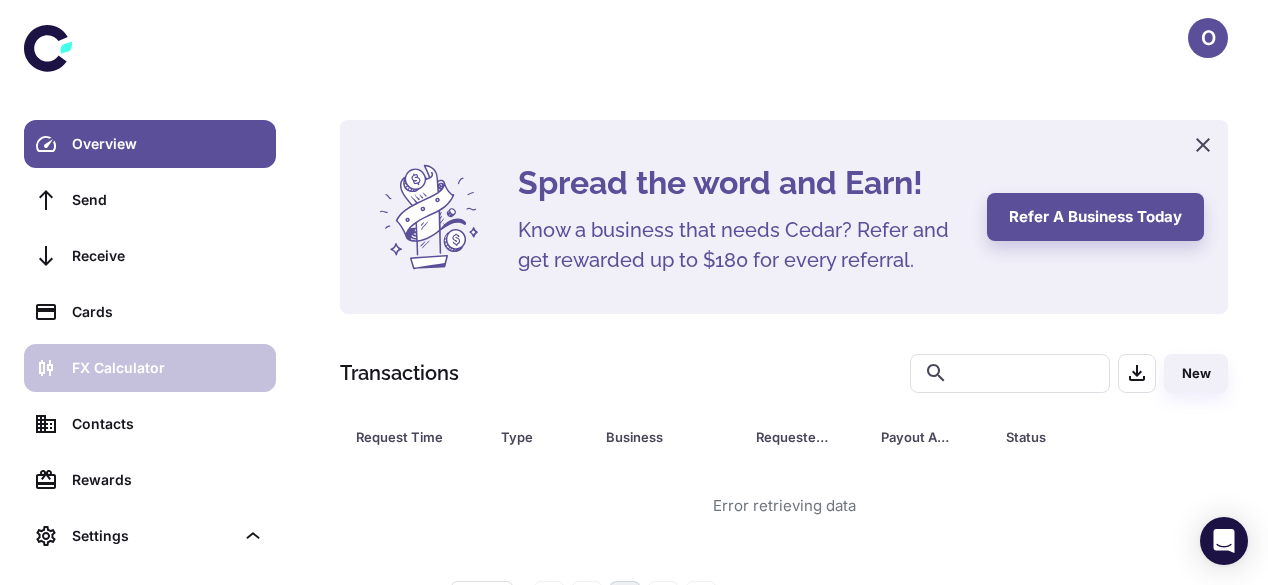 click on "FX Calculator" at bounding box center [168, 368] 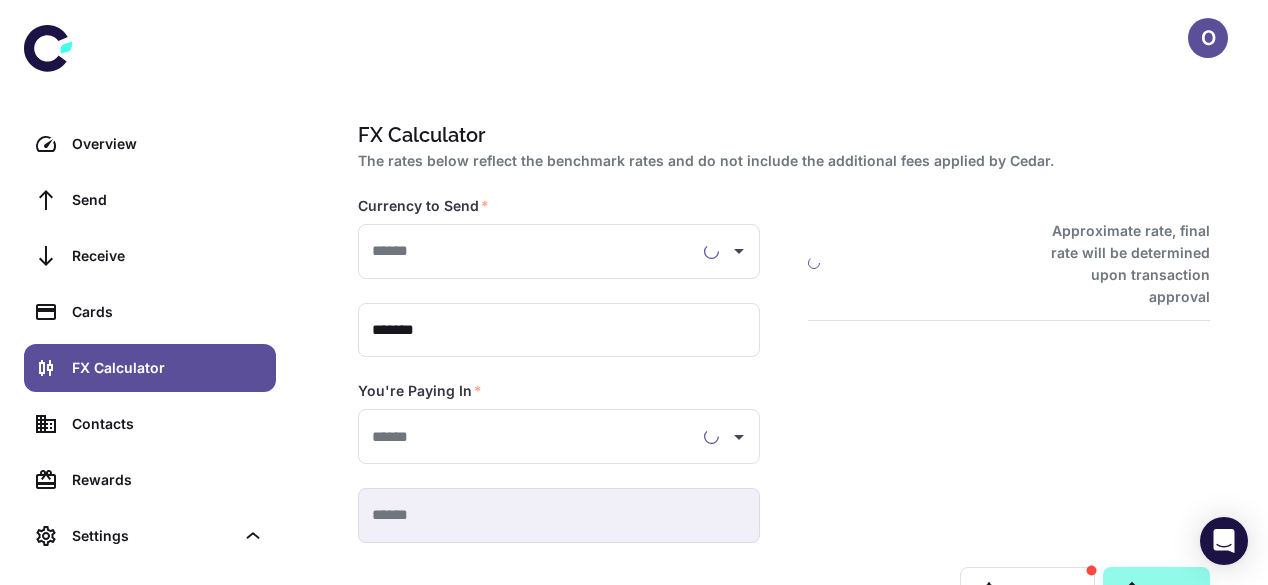 scroll, scrollTop: 0, scrollLeft: 0, axis: both 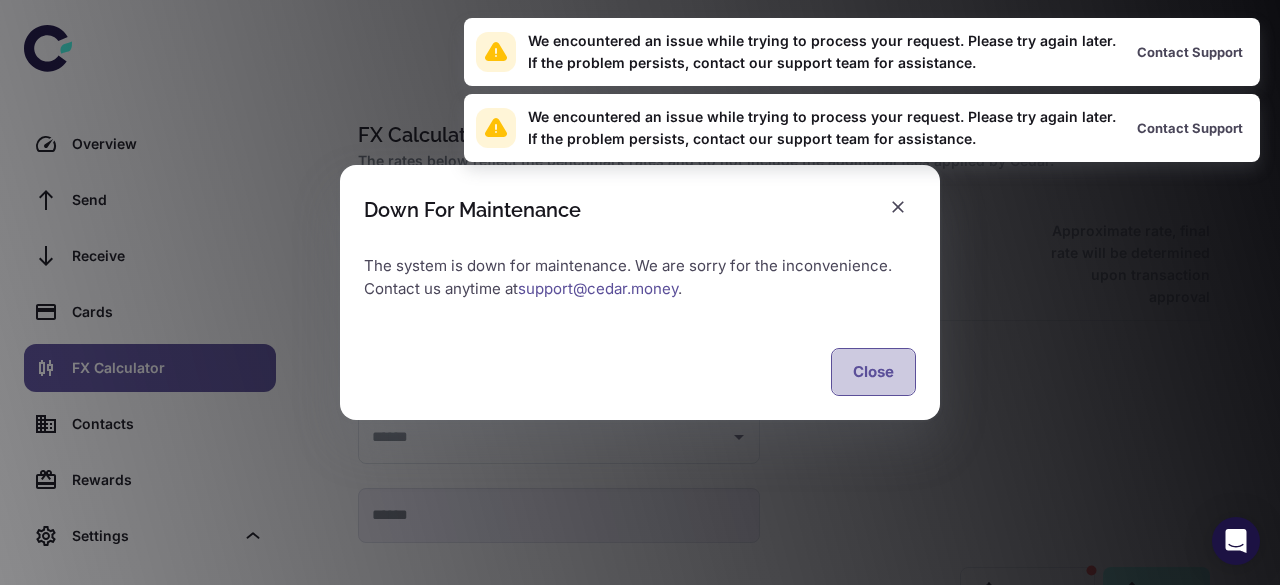 click on "Close" at bounding box center (873, 372) 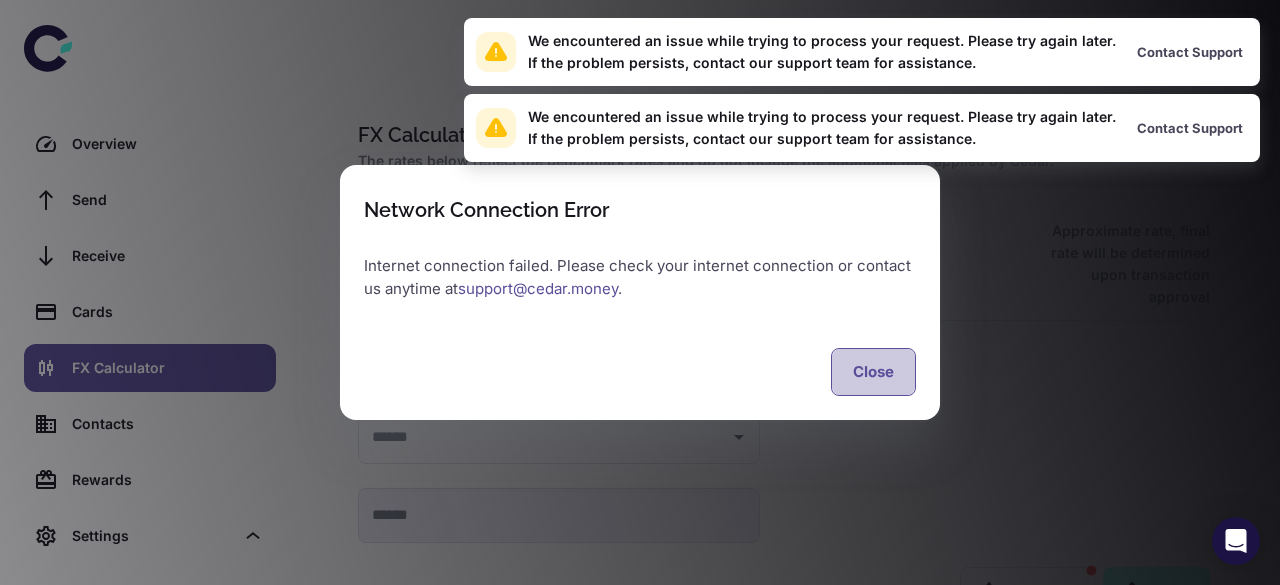 click on "Close" at bounding box center [873, 372] 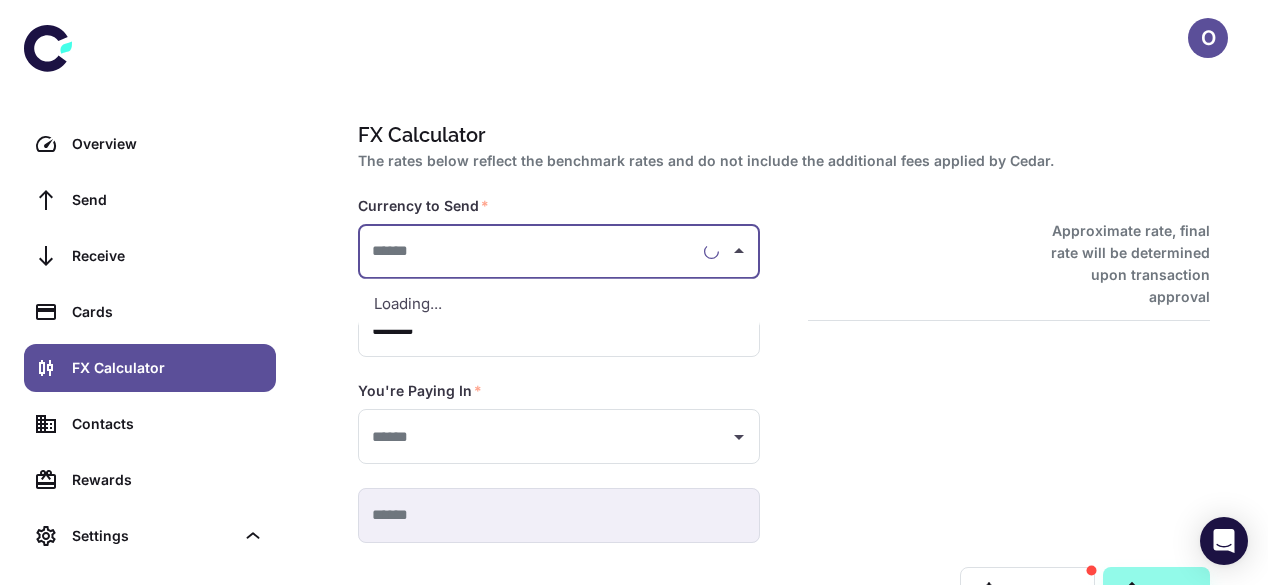 click at bounding box center [531, 251] 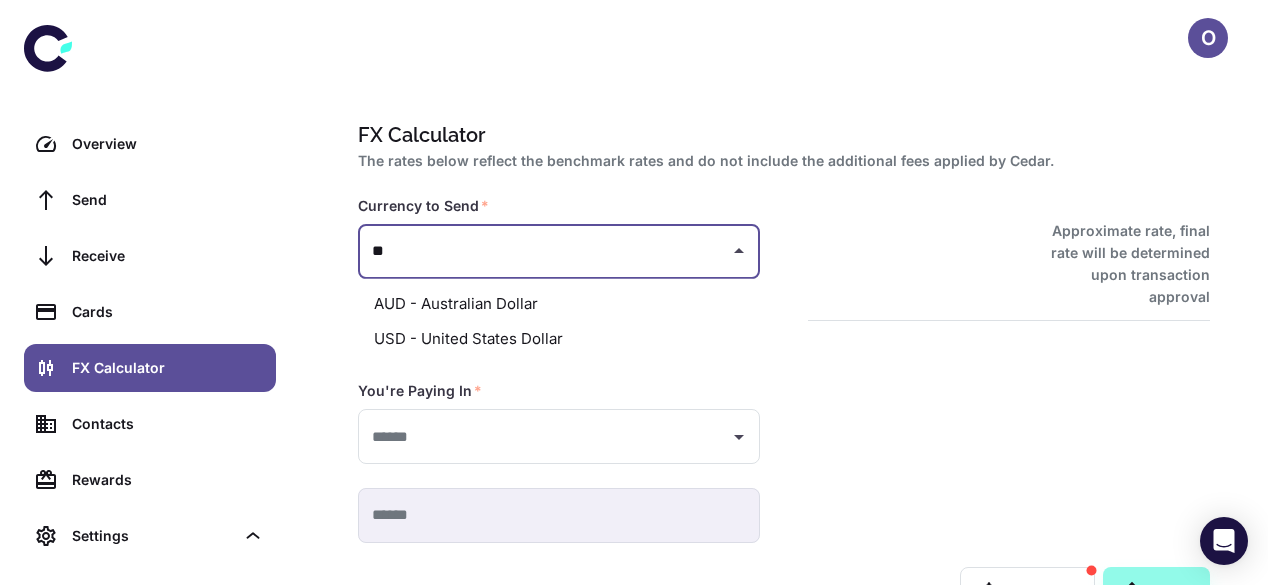 click on "USD - United States Dollar" at bounding box center [559, 338] 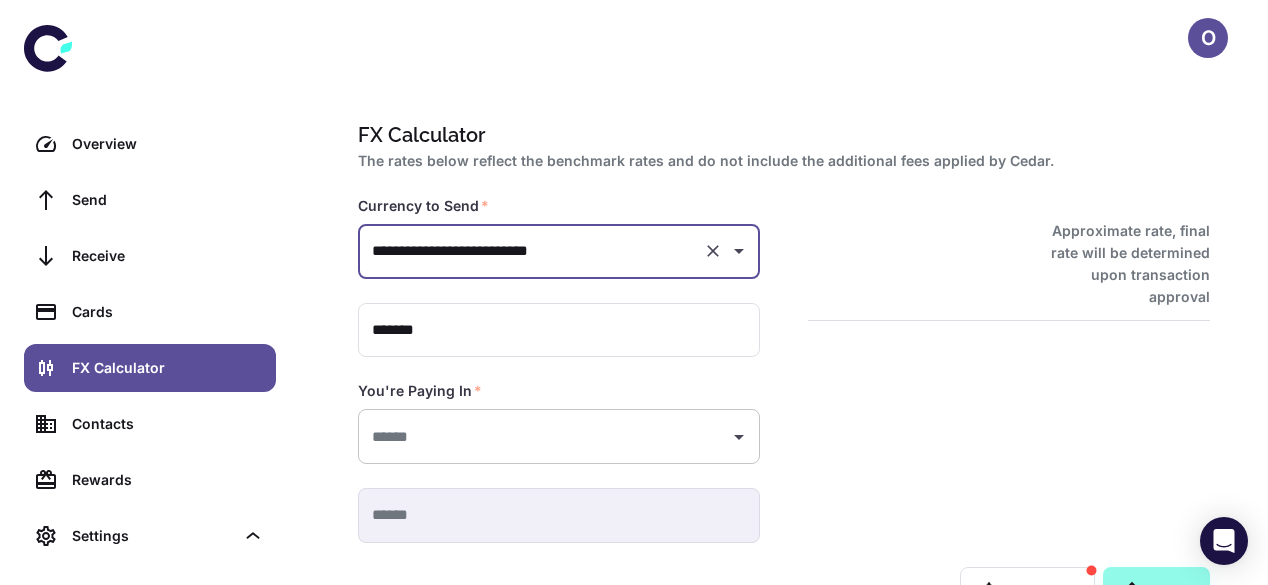 type on "**********" 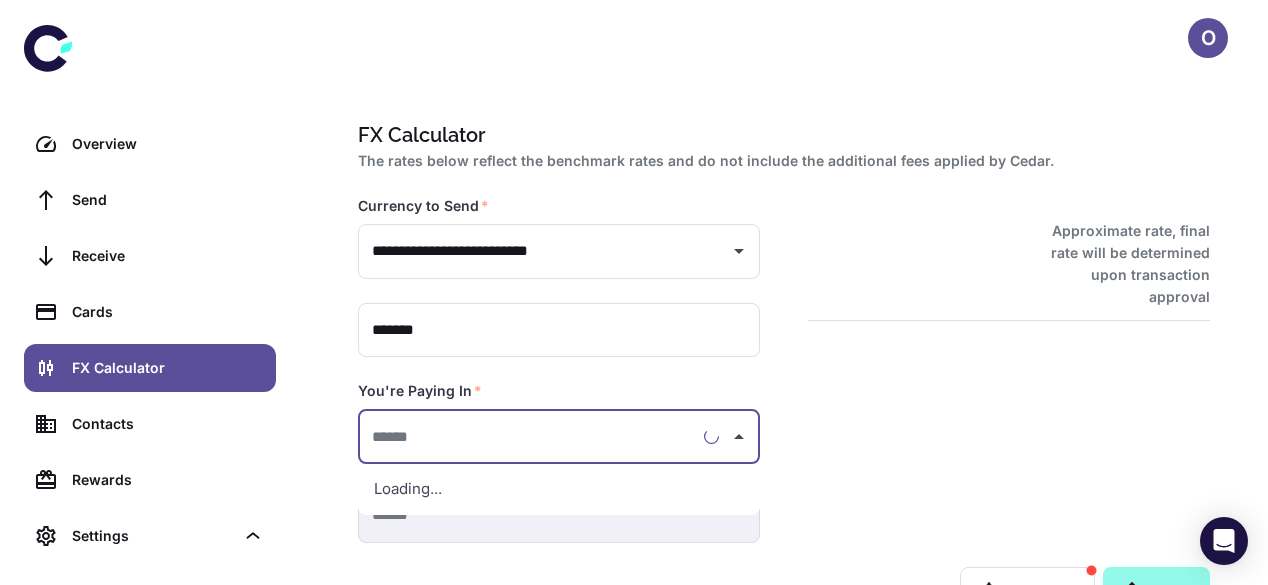 click at bounding box center (531, 436) 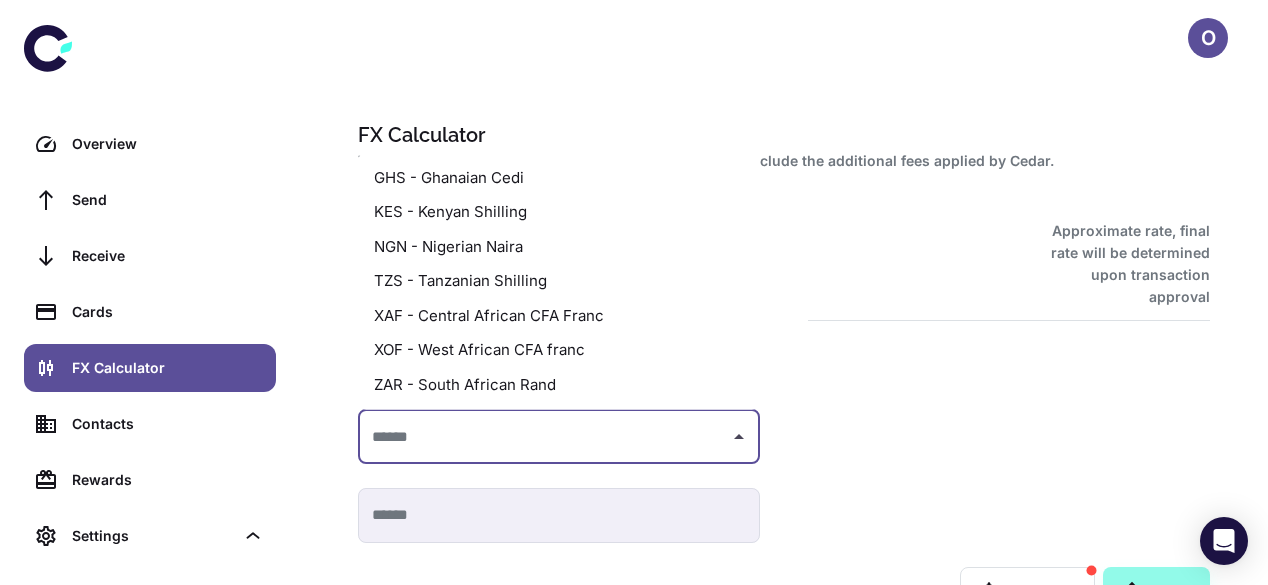 click on "NGN - Nigerian Naira" at bounding box center [559, 246] 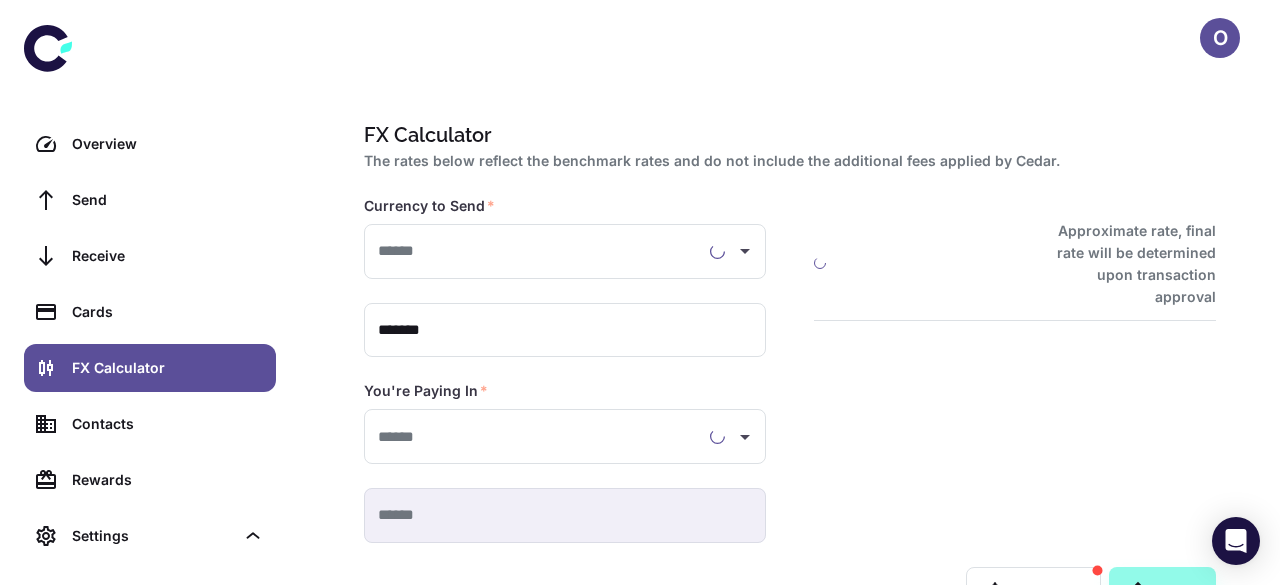 scroll, scrollTop: 0, scrollLeft: 0, axis: both 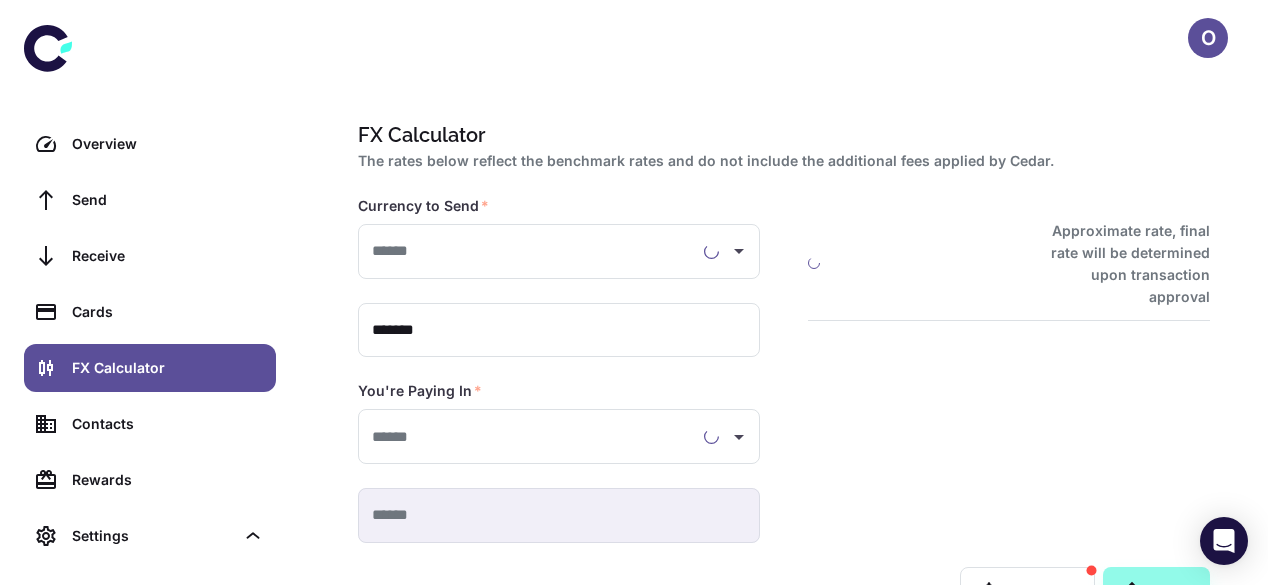 type on "**********" 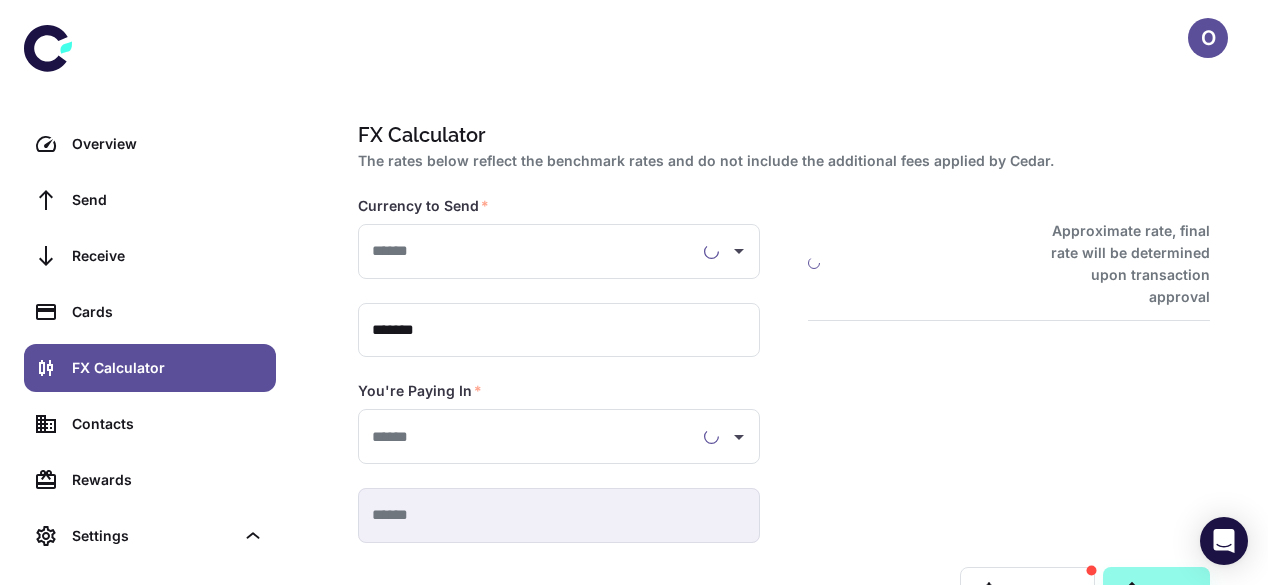 type on "**********" 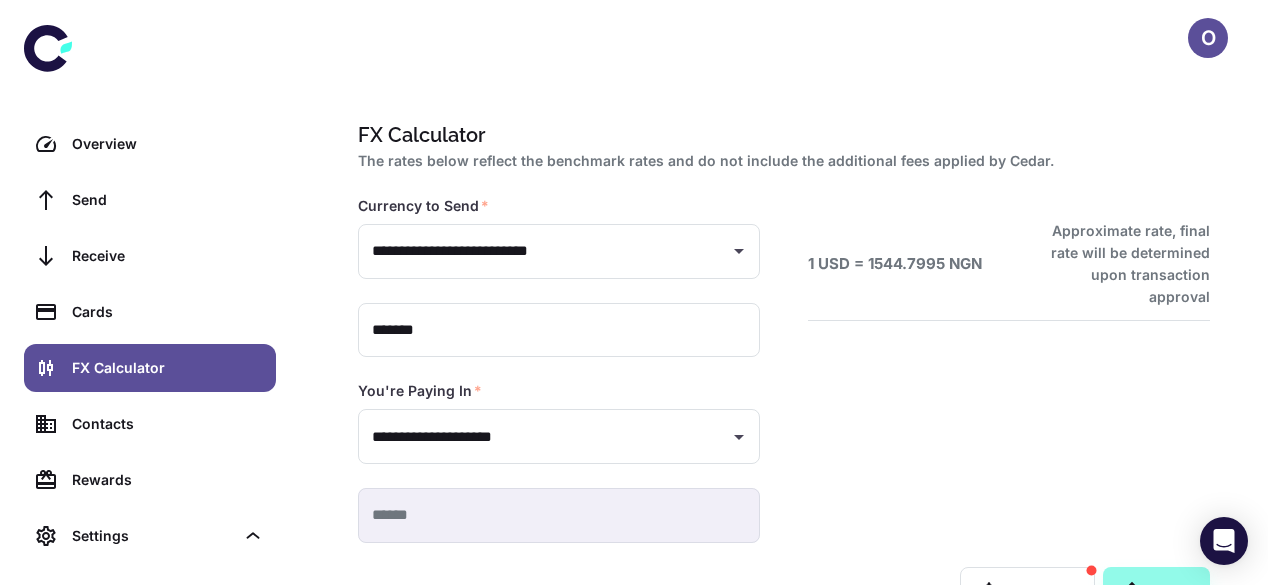 type on "**********" 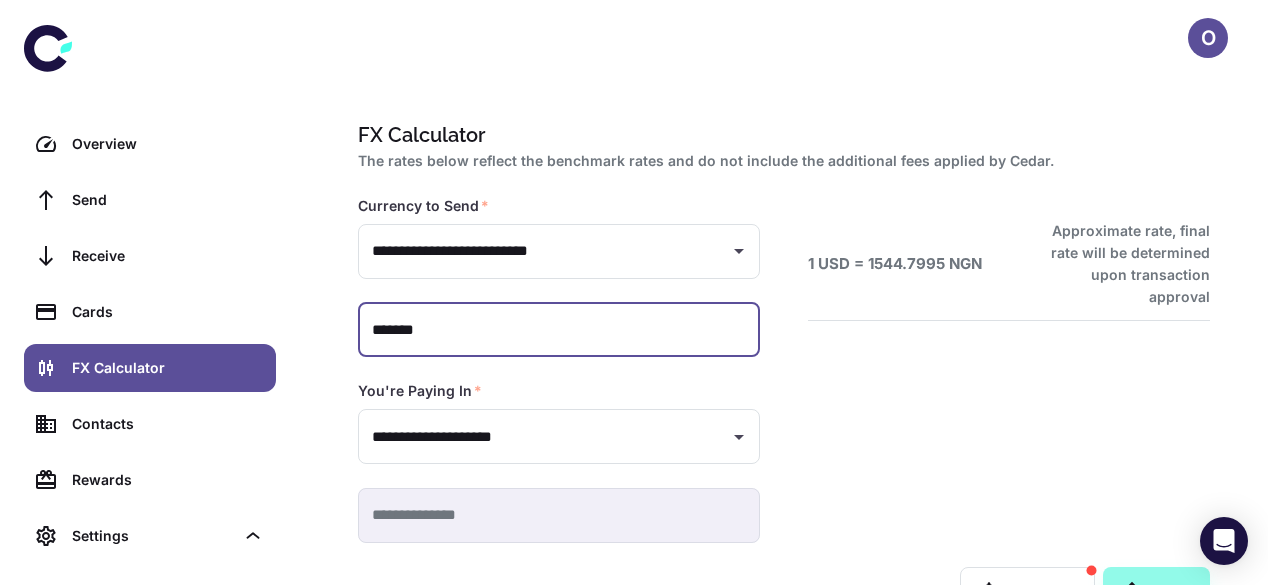 click on "*******" at bounding box center [559, 330] 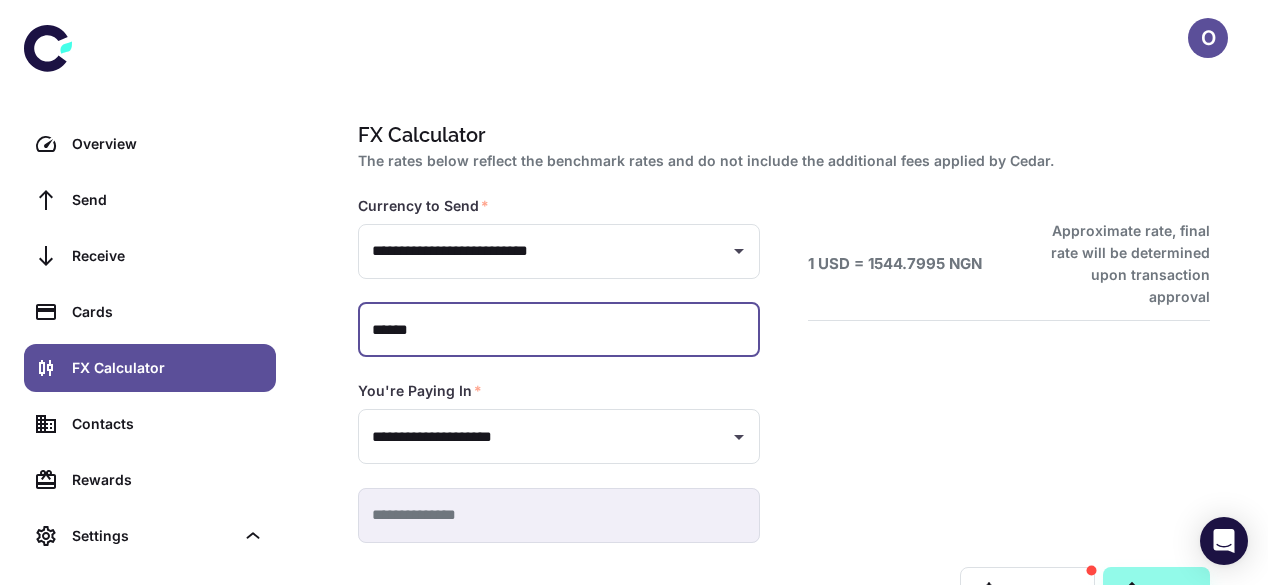 type 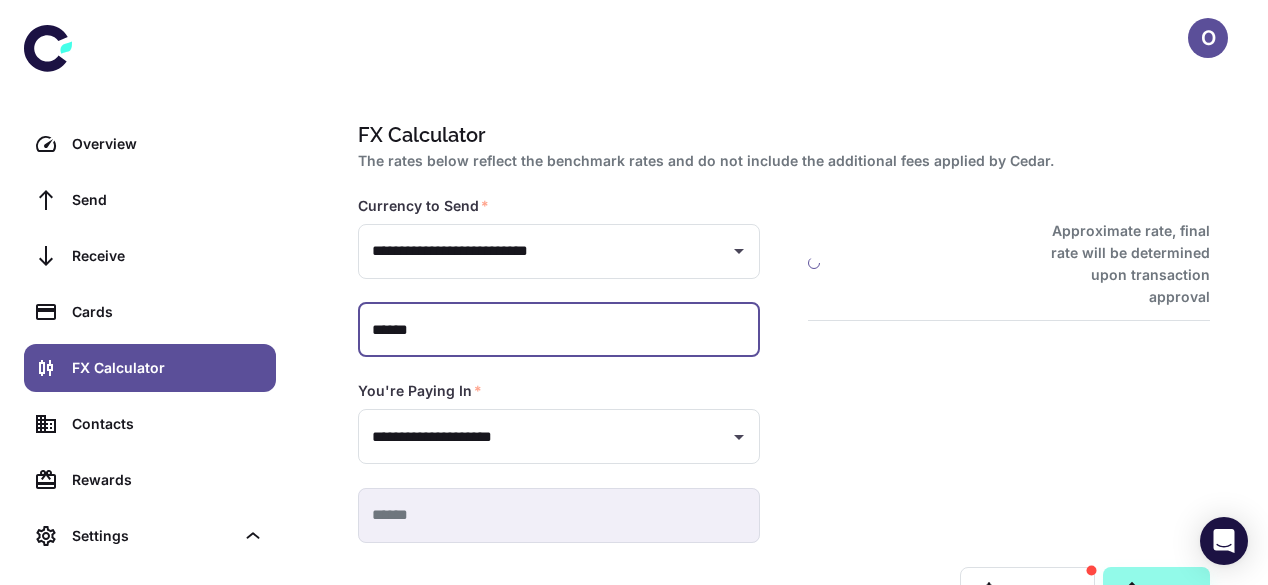 type on "*******" 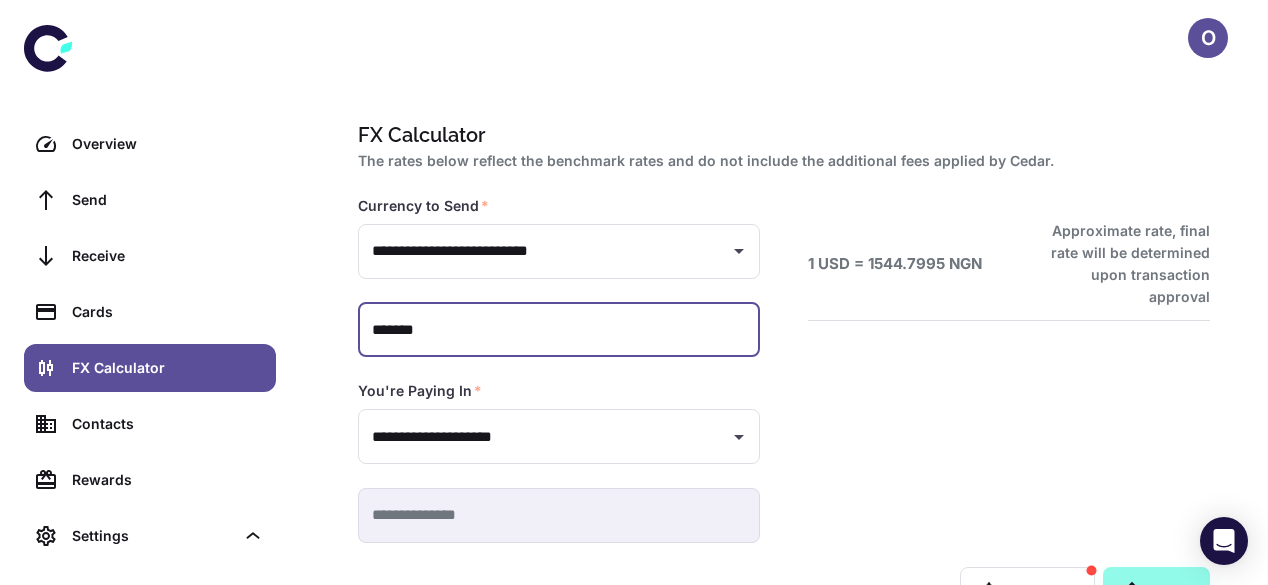 type on "**********" 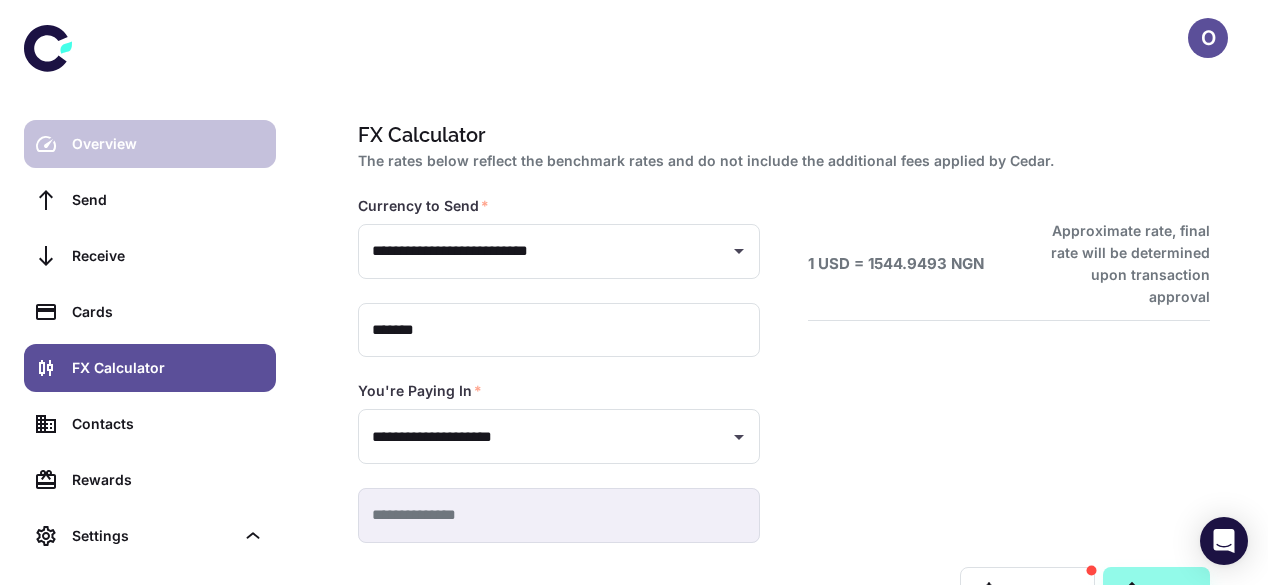 click on "Overview" at bounding box center [150, 144] 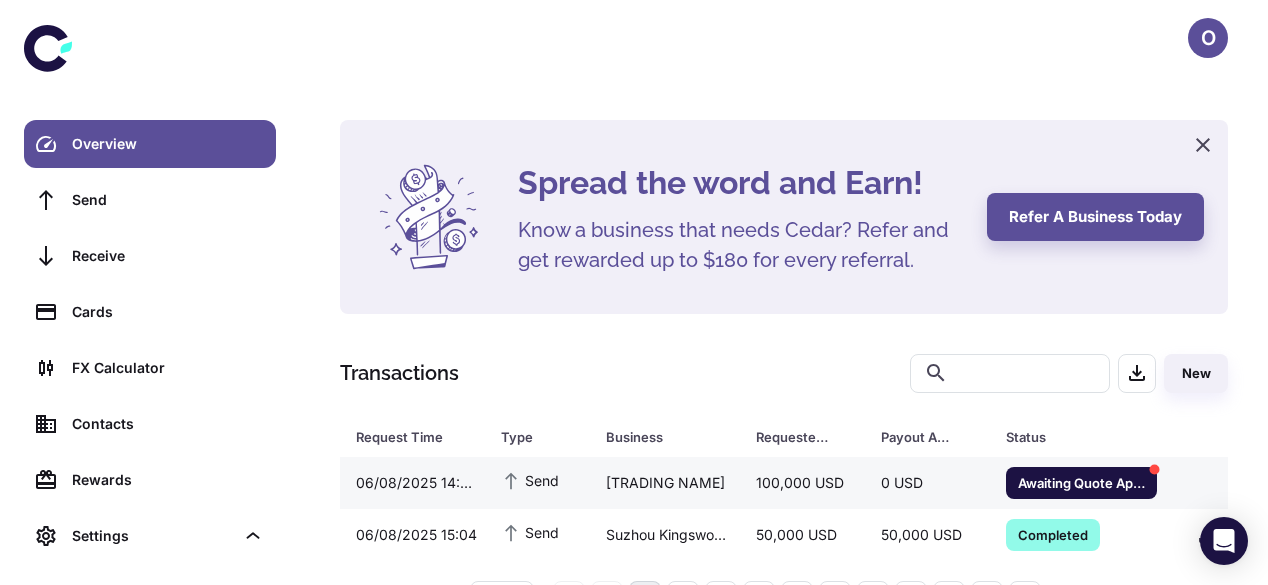 click on "[TRADING NAME]" at bounding box center (665, 483) 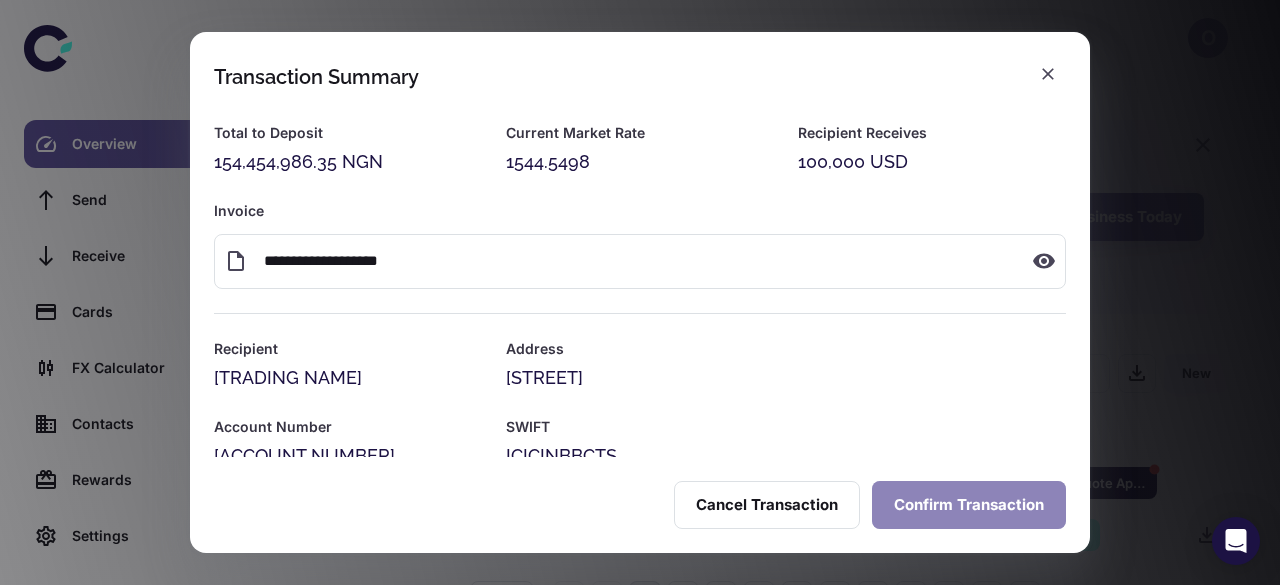 click on "Confirm Transaction" at bounding box center (969, 505) 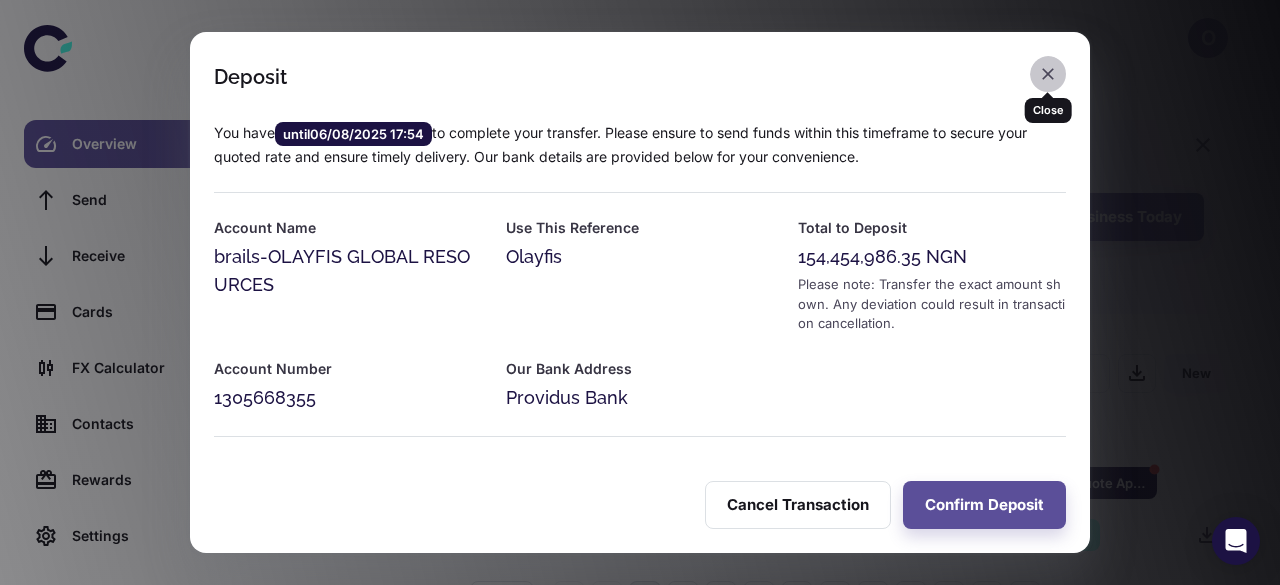 click 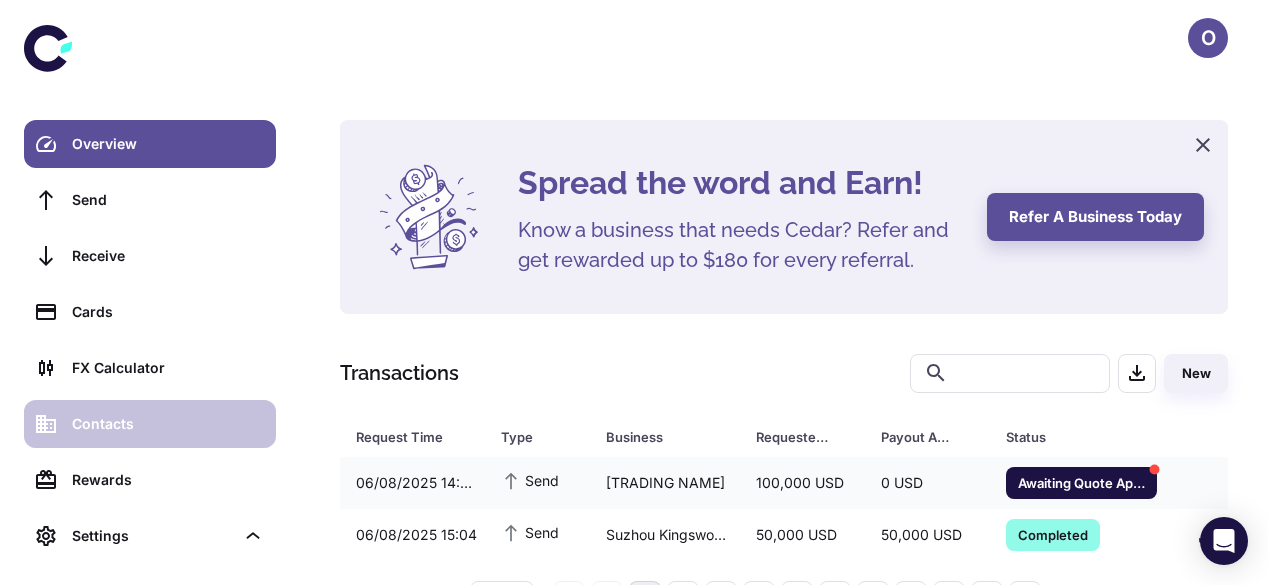 click on "Contacts" at bounding box center [150, 424] 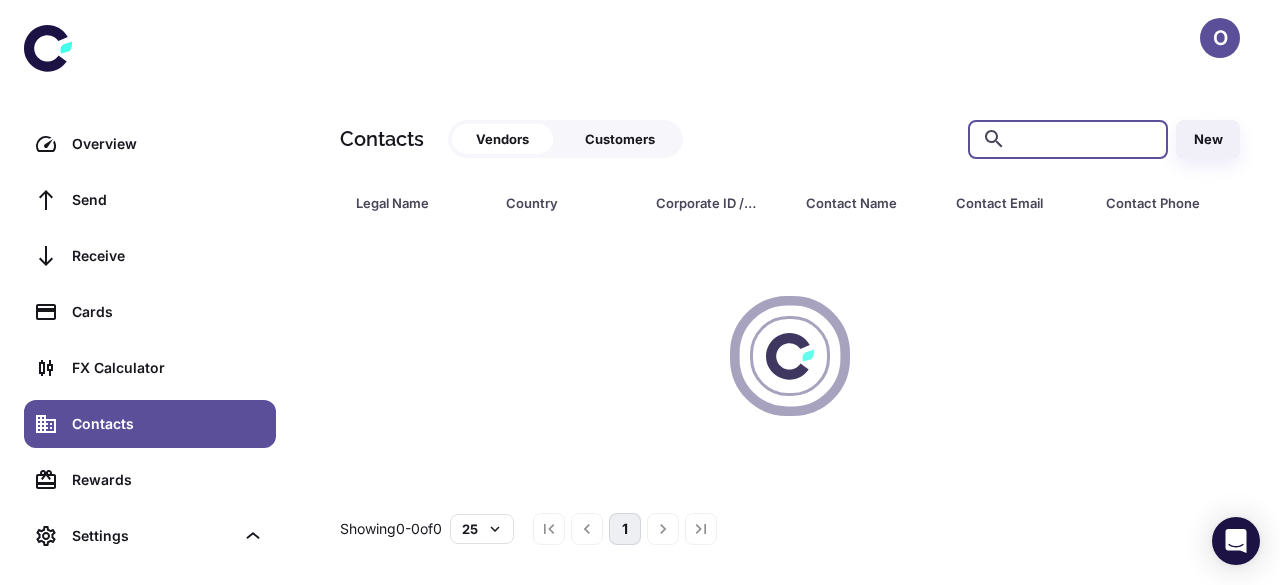 click at bounding box center [1084, 139] 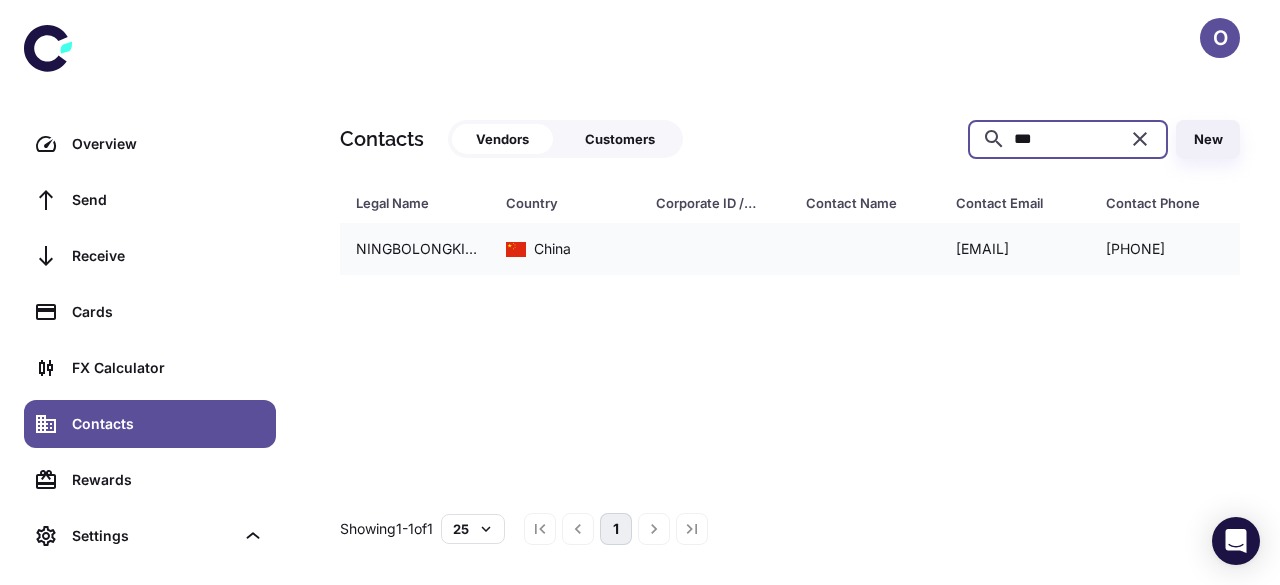 type on "***" 